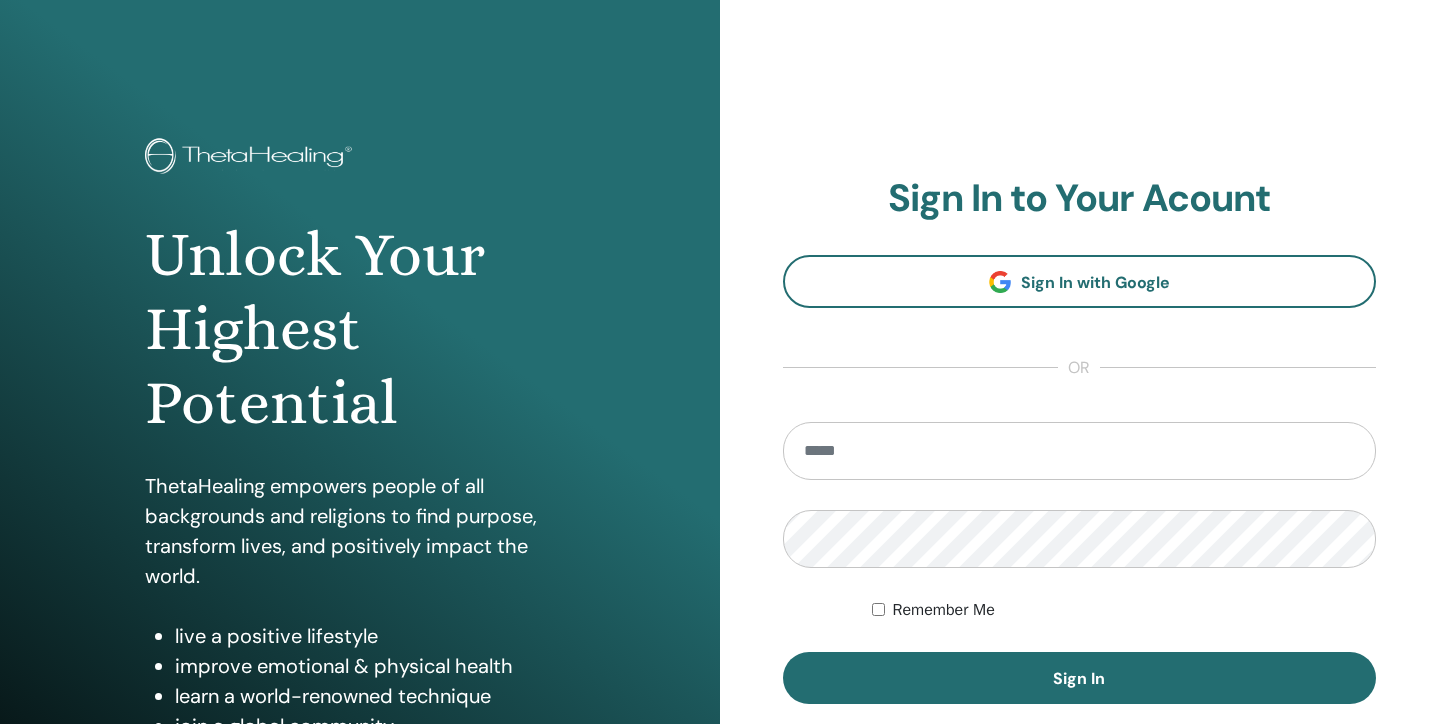 scroll, scrollTop: 0, scrollLeft: 0, axis: both 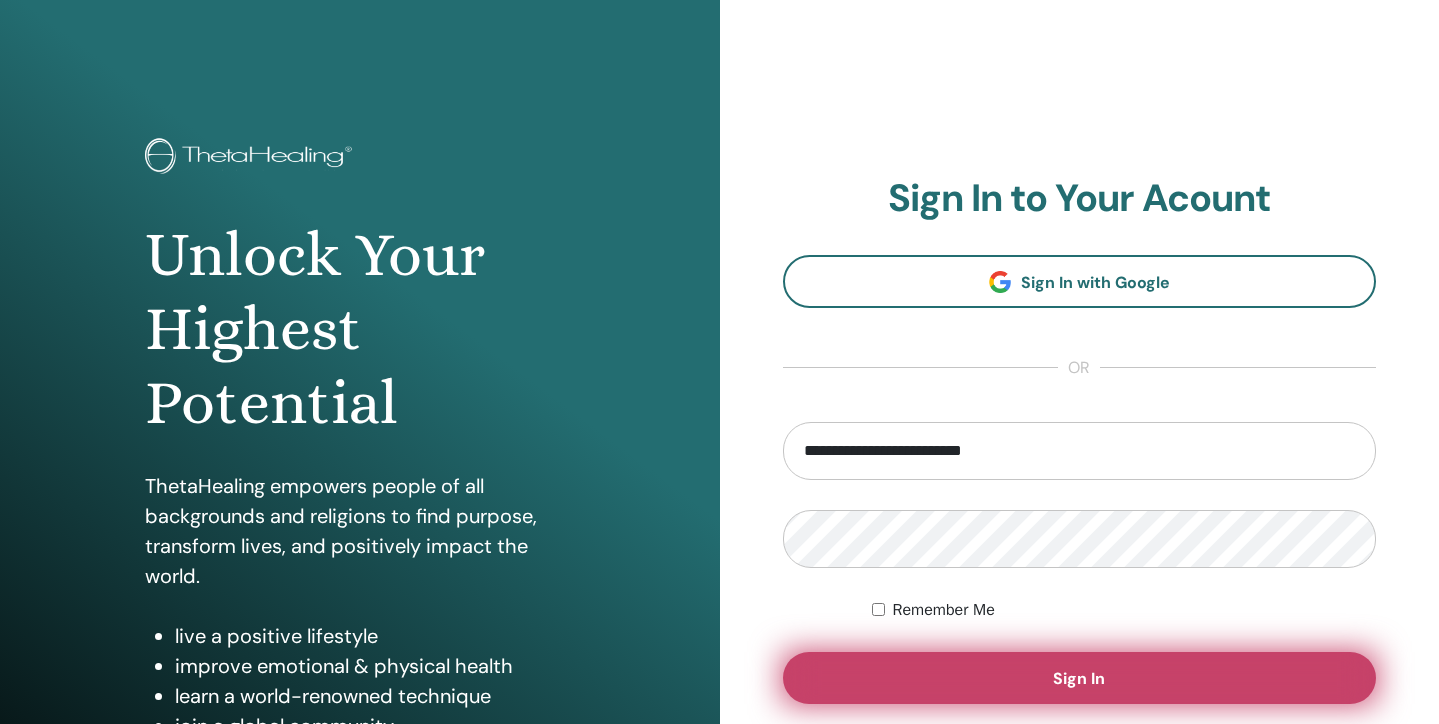 click on "Sign In" at bounding box center [1079, 678] 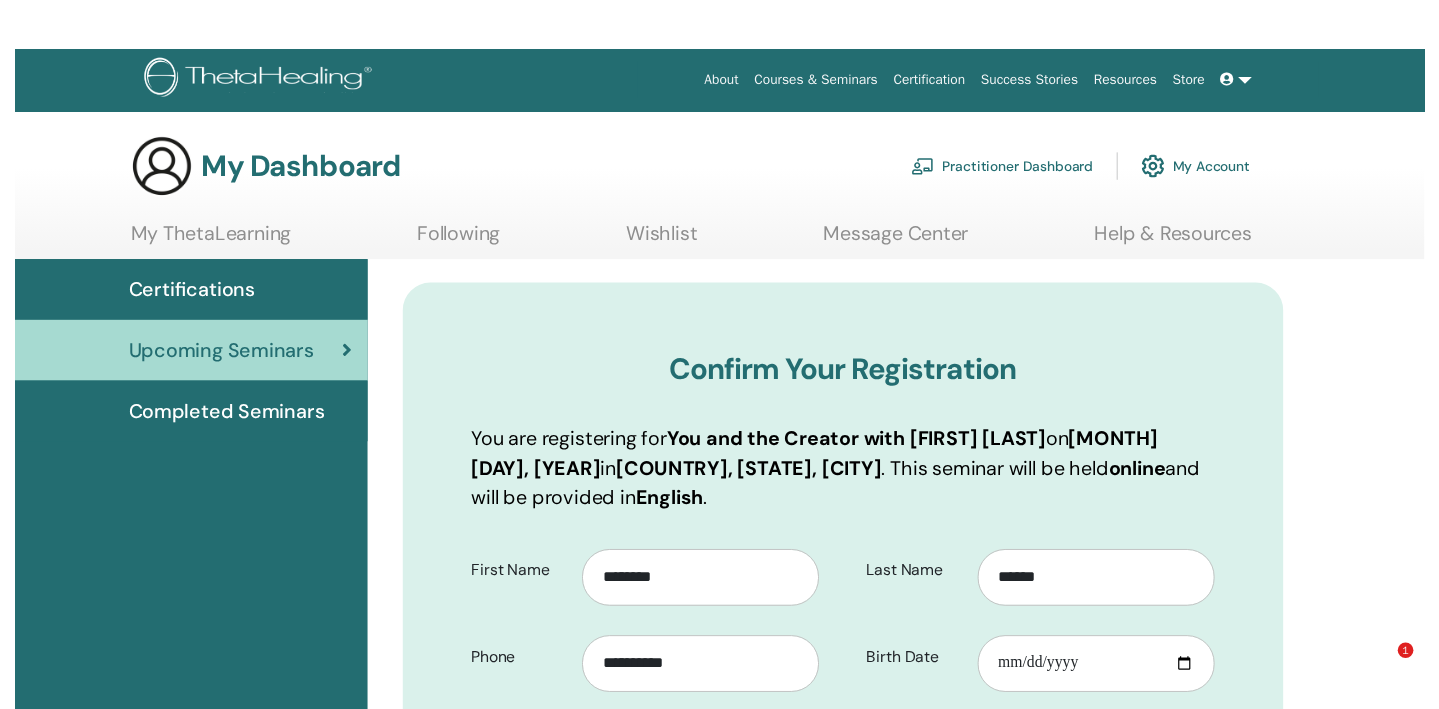 scroll, scrollTop: 385, scrollLeft: 0, axis: vertical 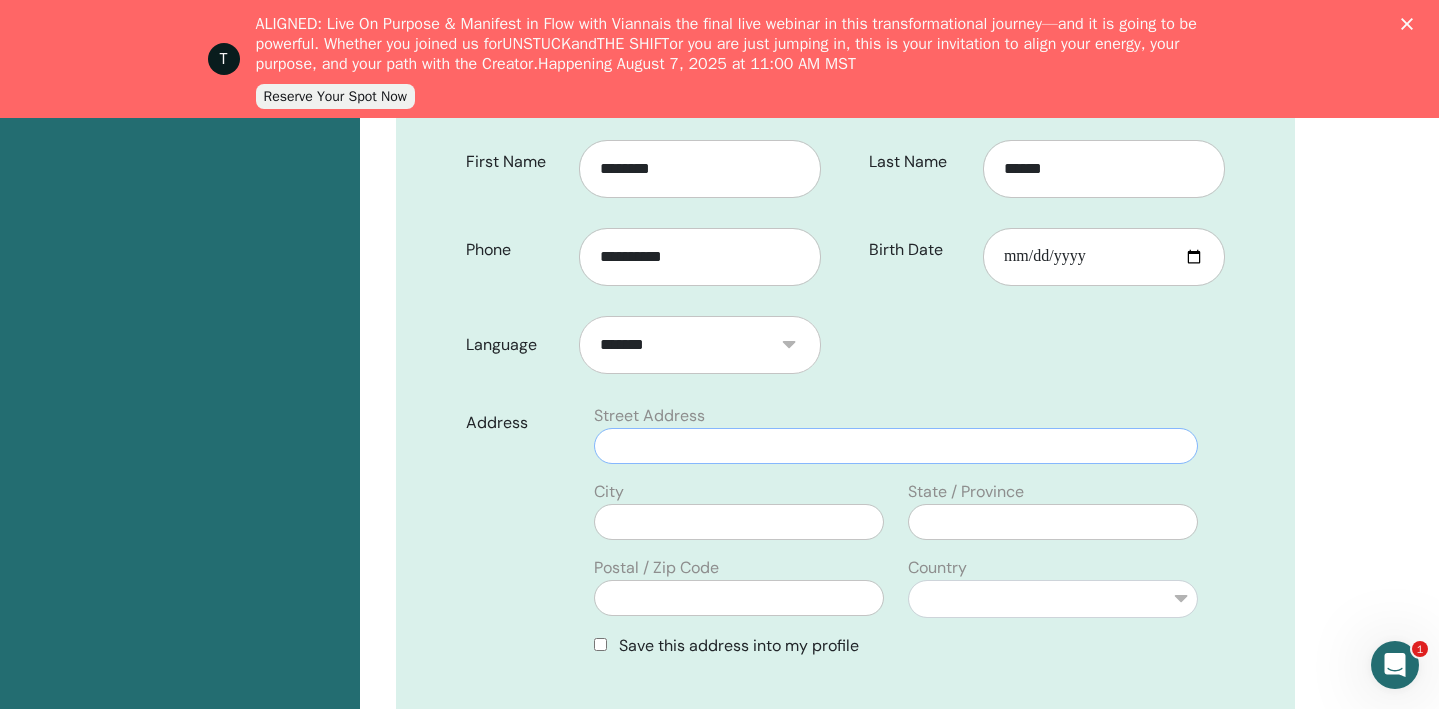 click at bounding box center [896, 446] 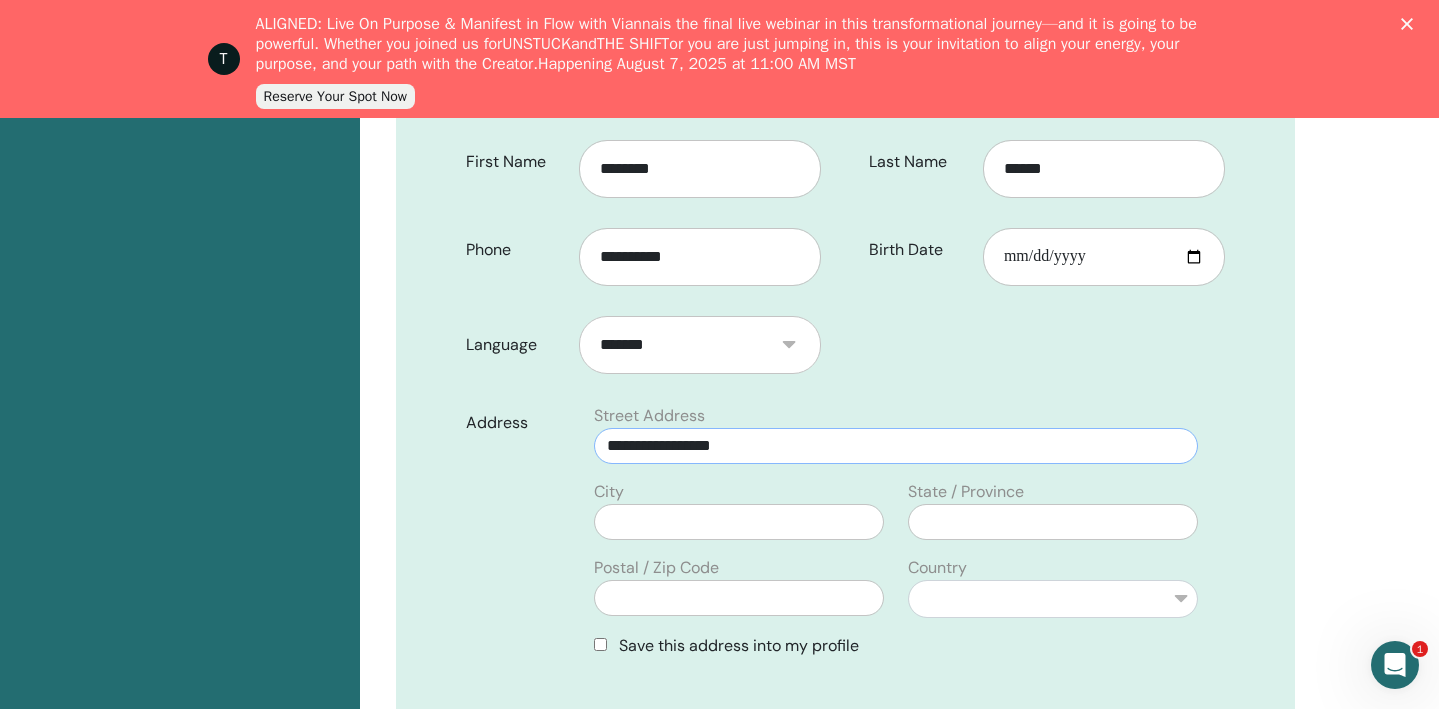 type on "********" 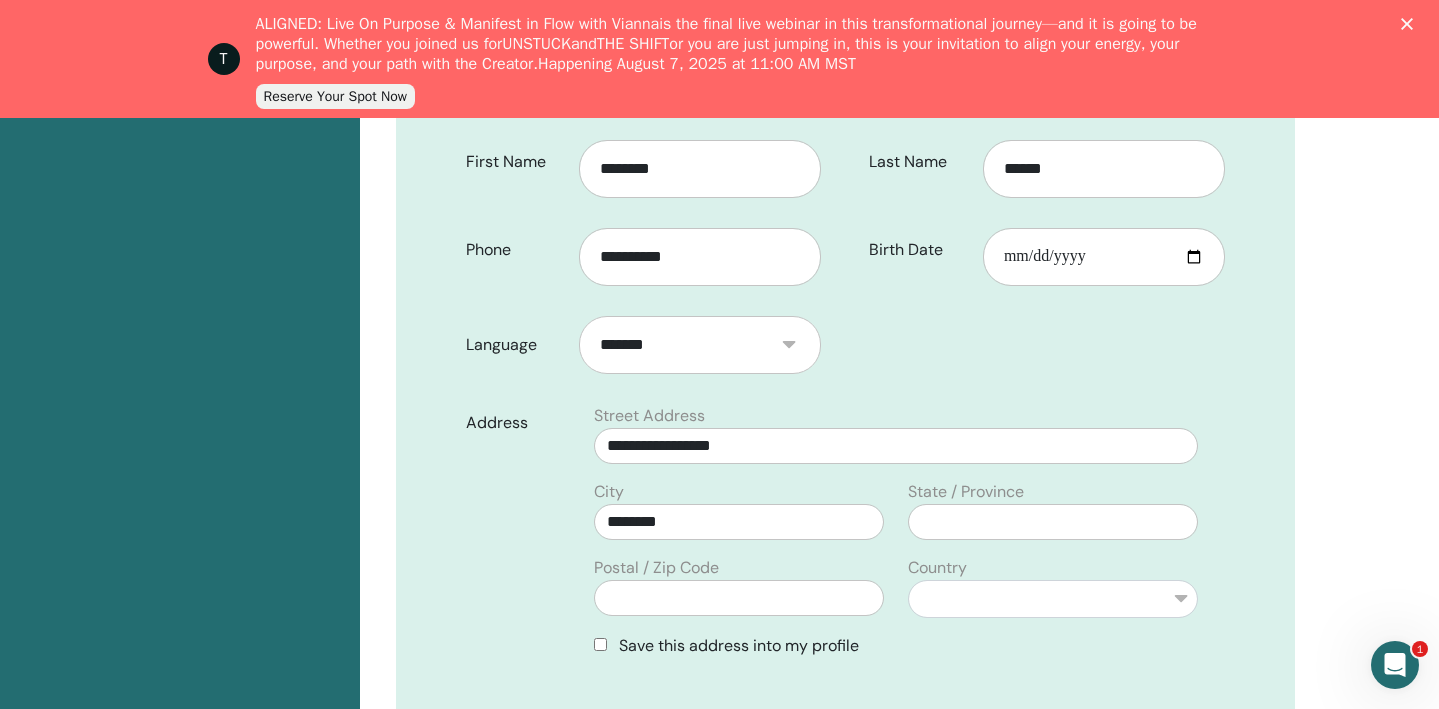 type on "*******" 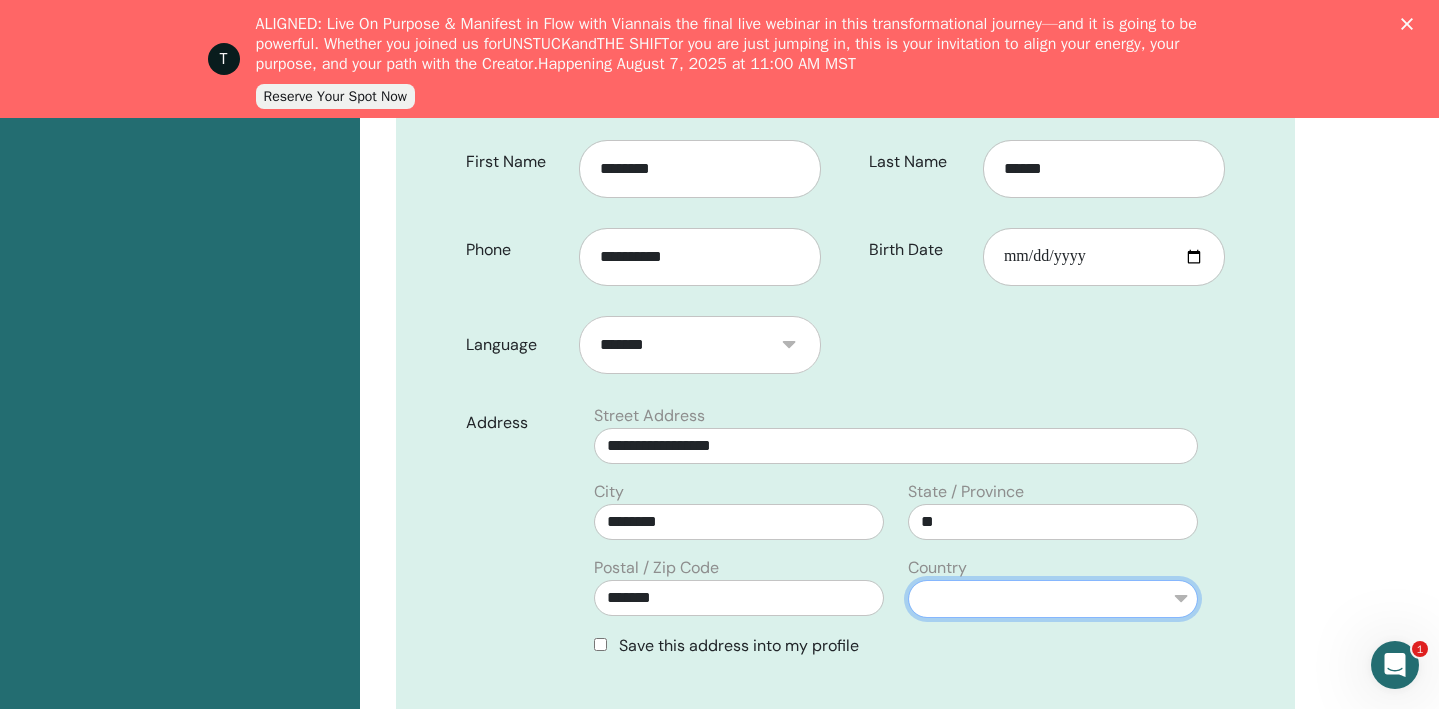 select on "*" 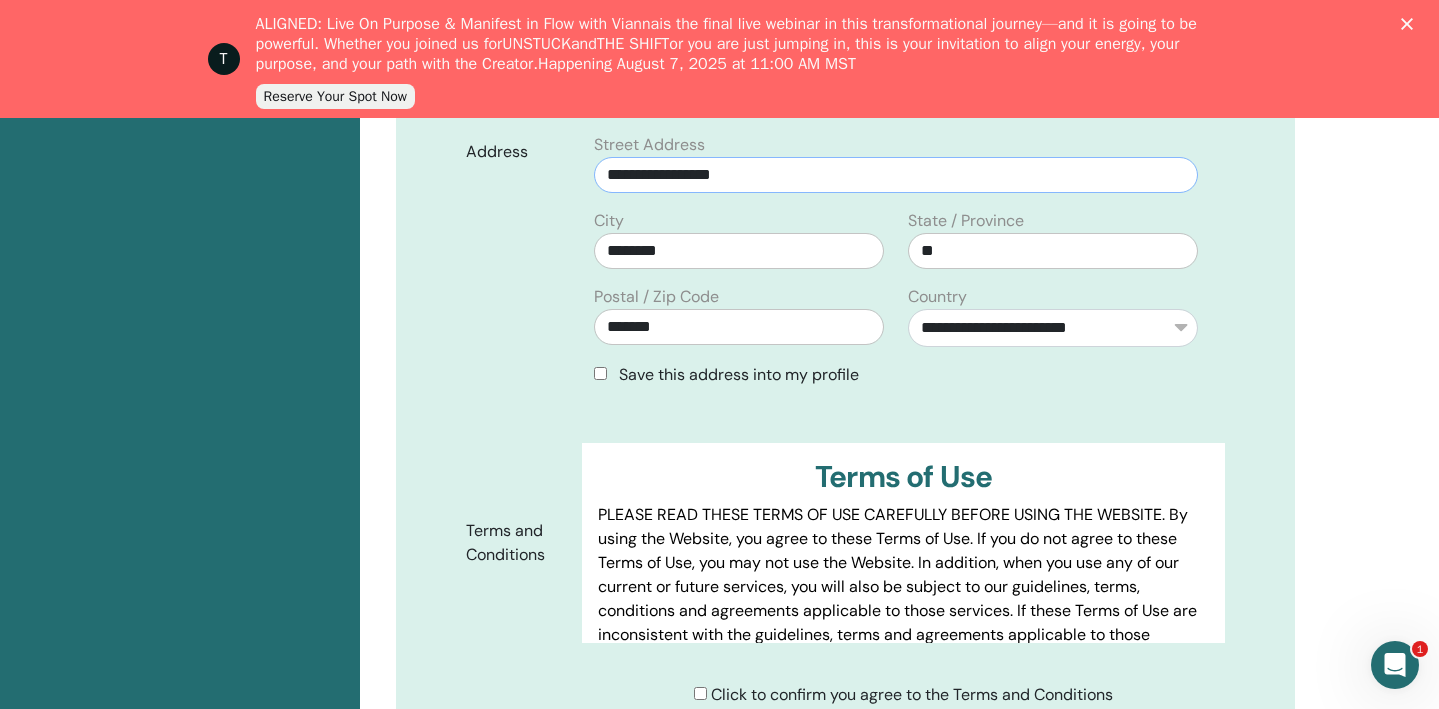 scroll, scrollTop: 810, scrollLeft: 0, axis: vertical 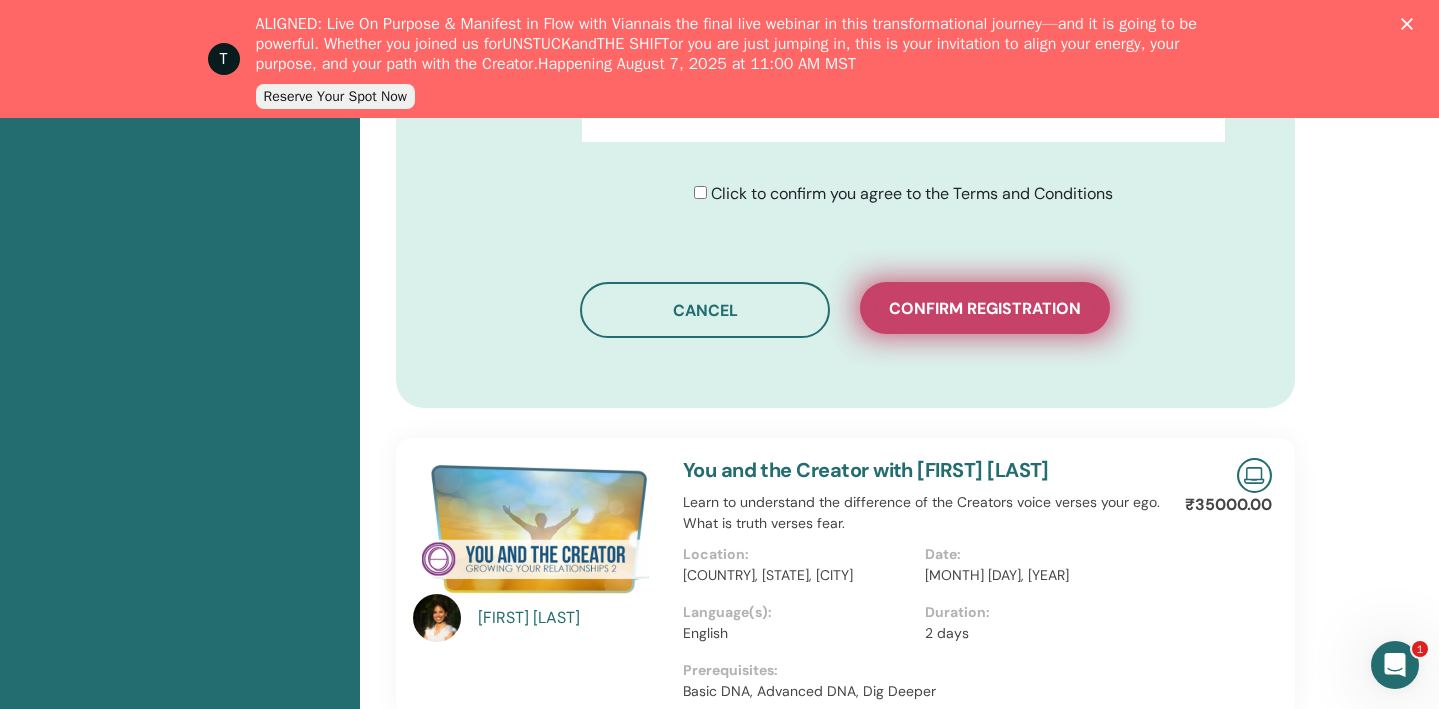 click on "Confirm registration" at bounding box center (985, 308) 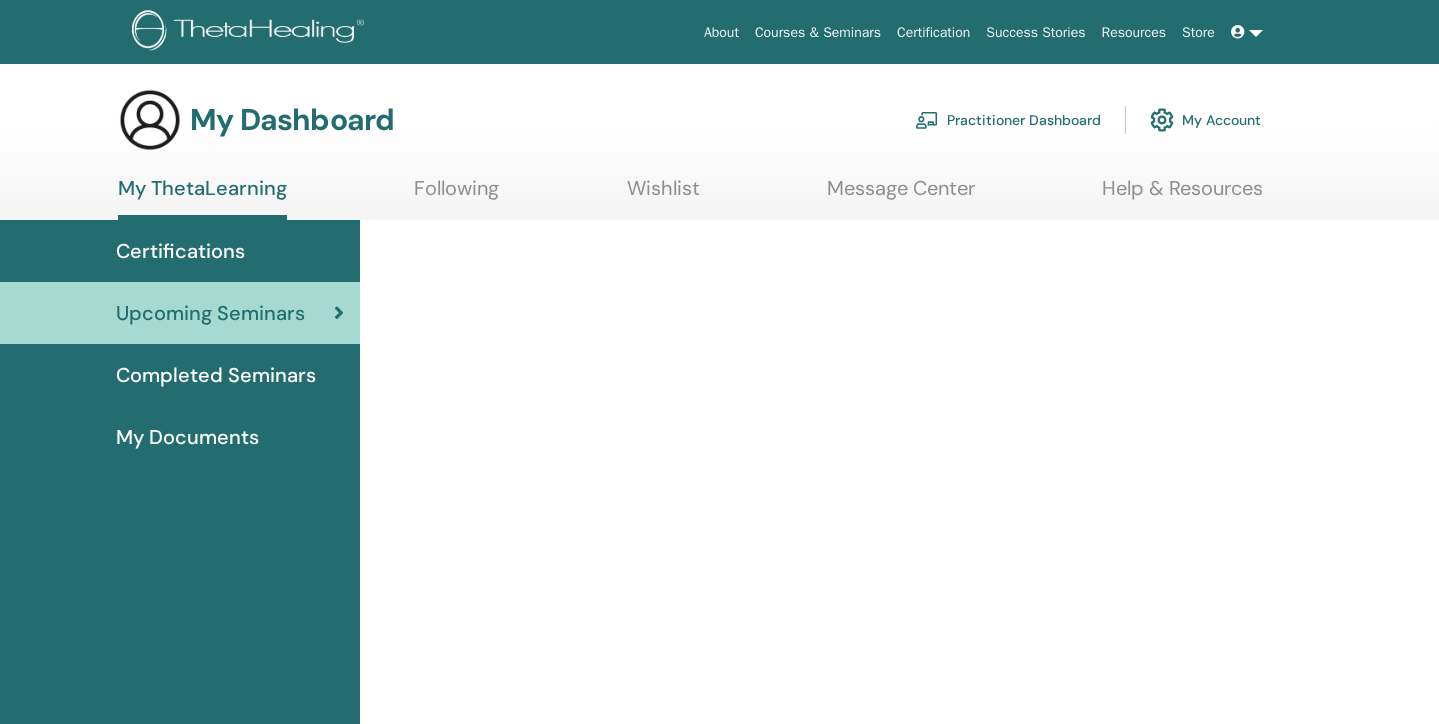 scroll, scrollTop: 0, scrollLeft: 0, axis: both 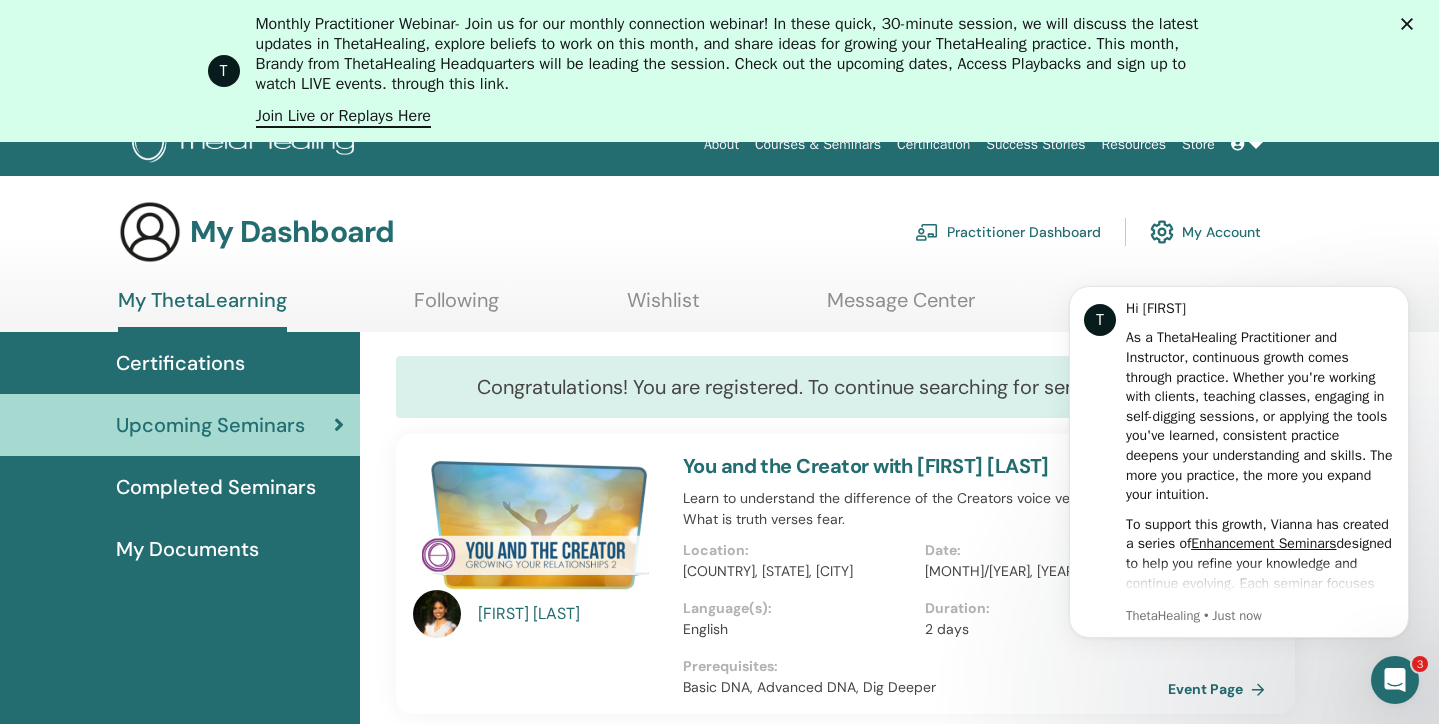 click on "Completed Seminars" at bounding box center [216, 487] 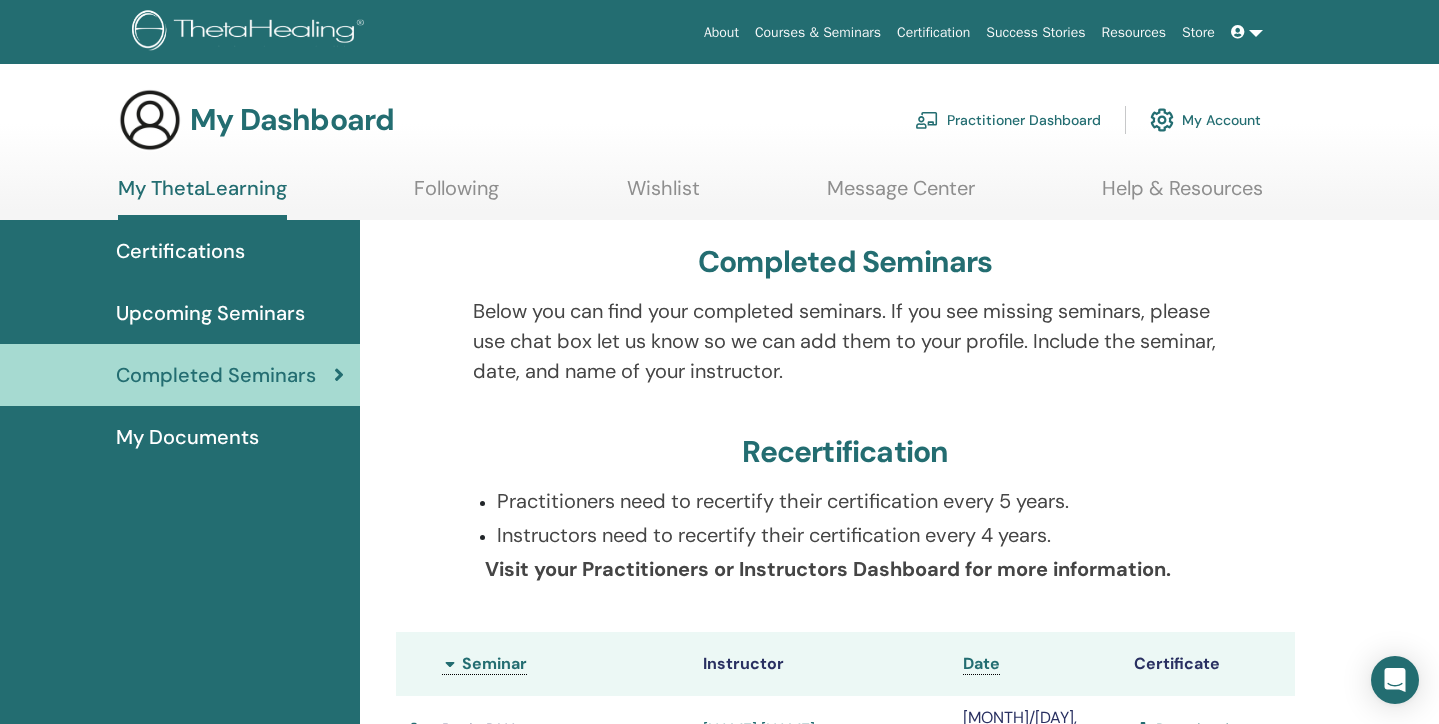 scroll, scrollTop: 0, scrollLeft: 0, axis: both 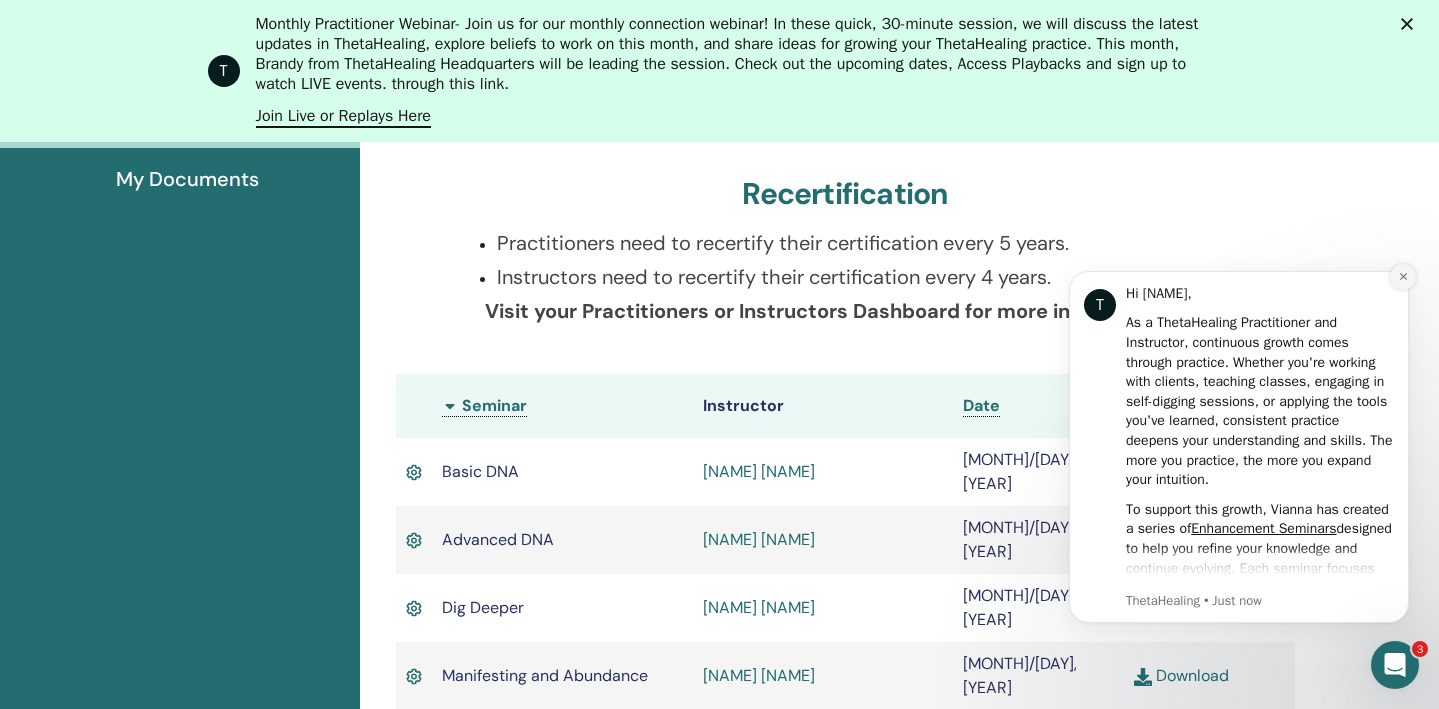 click 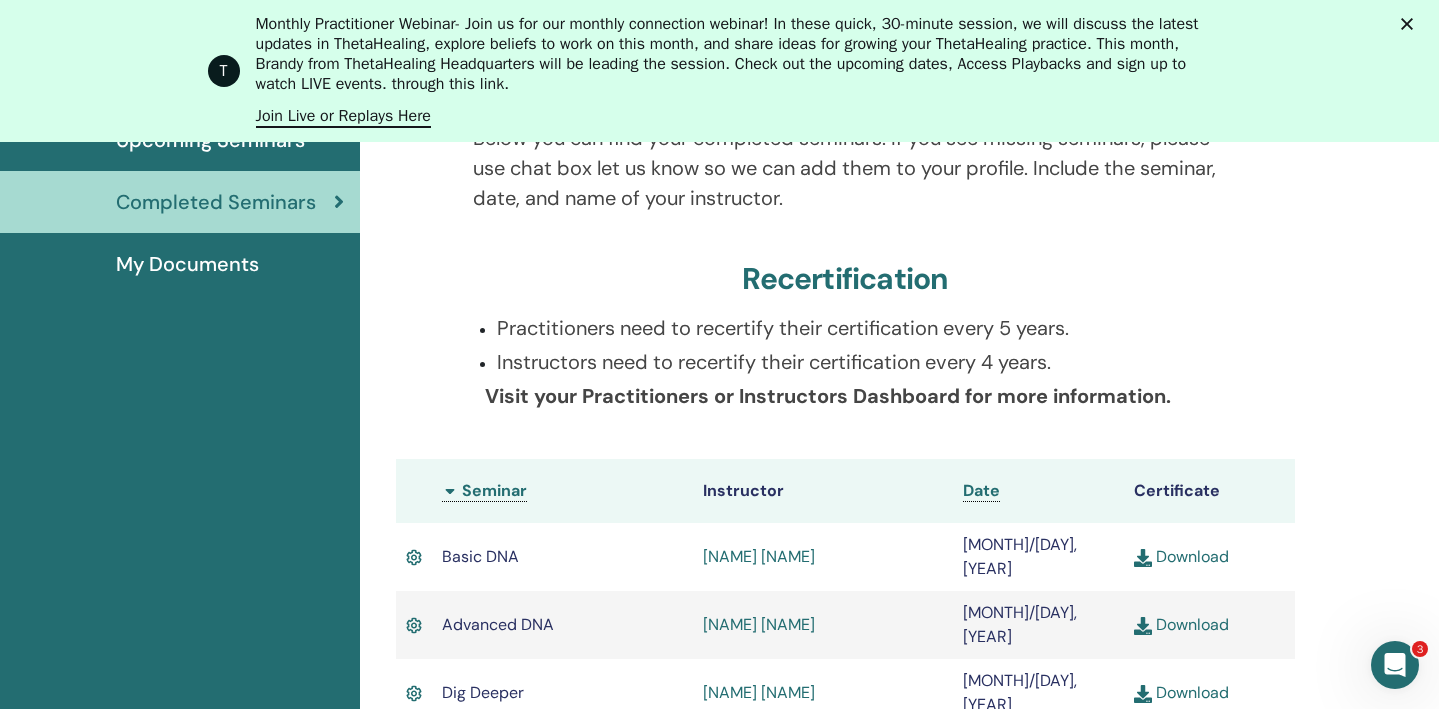 scroll, scrollTop: 336, scrollLeft: 0, axis: vertical 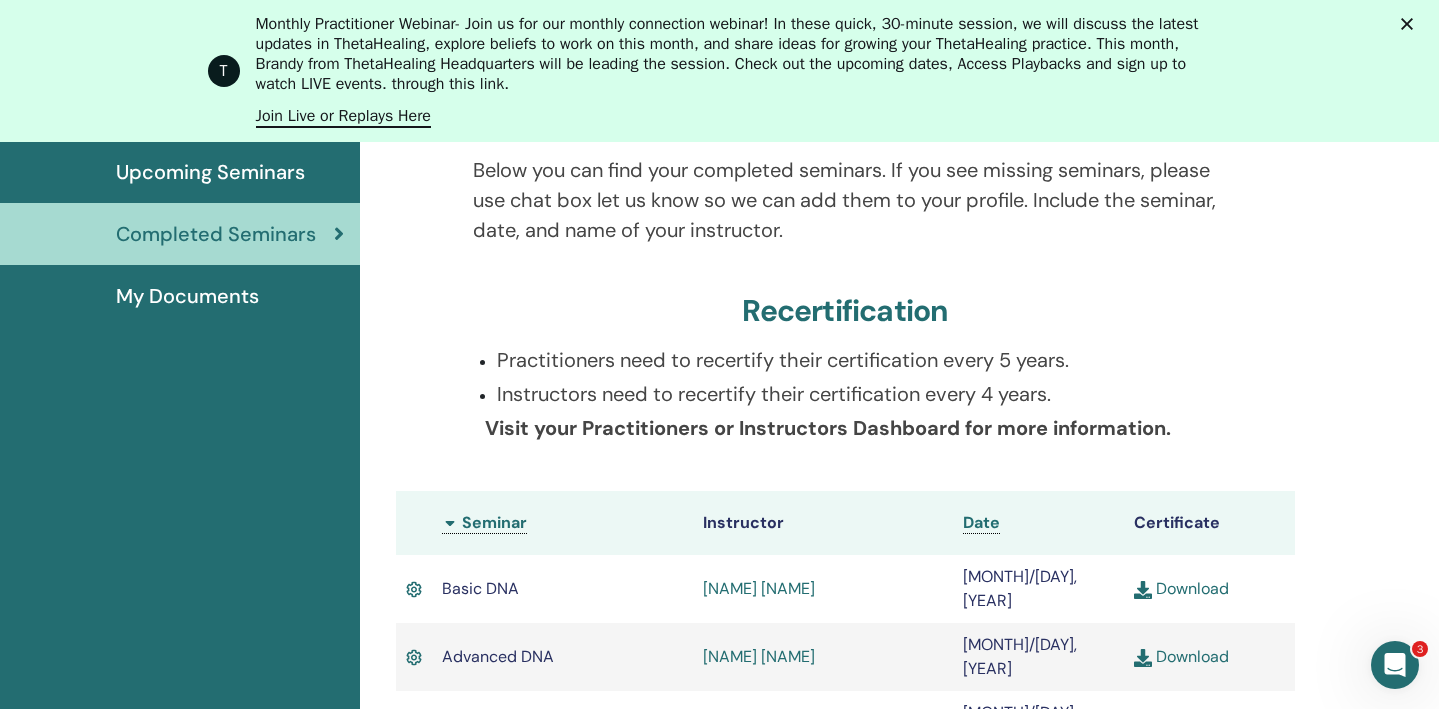 drag, startPoint x: 883, startPoint y: 361, endPoint x: 1086, endPoint y: 353, distance: 203.15758 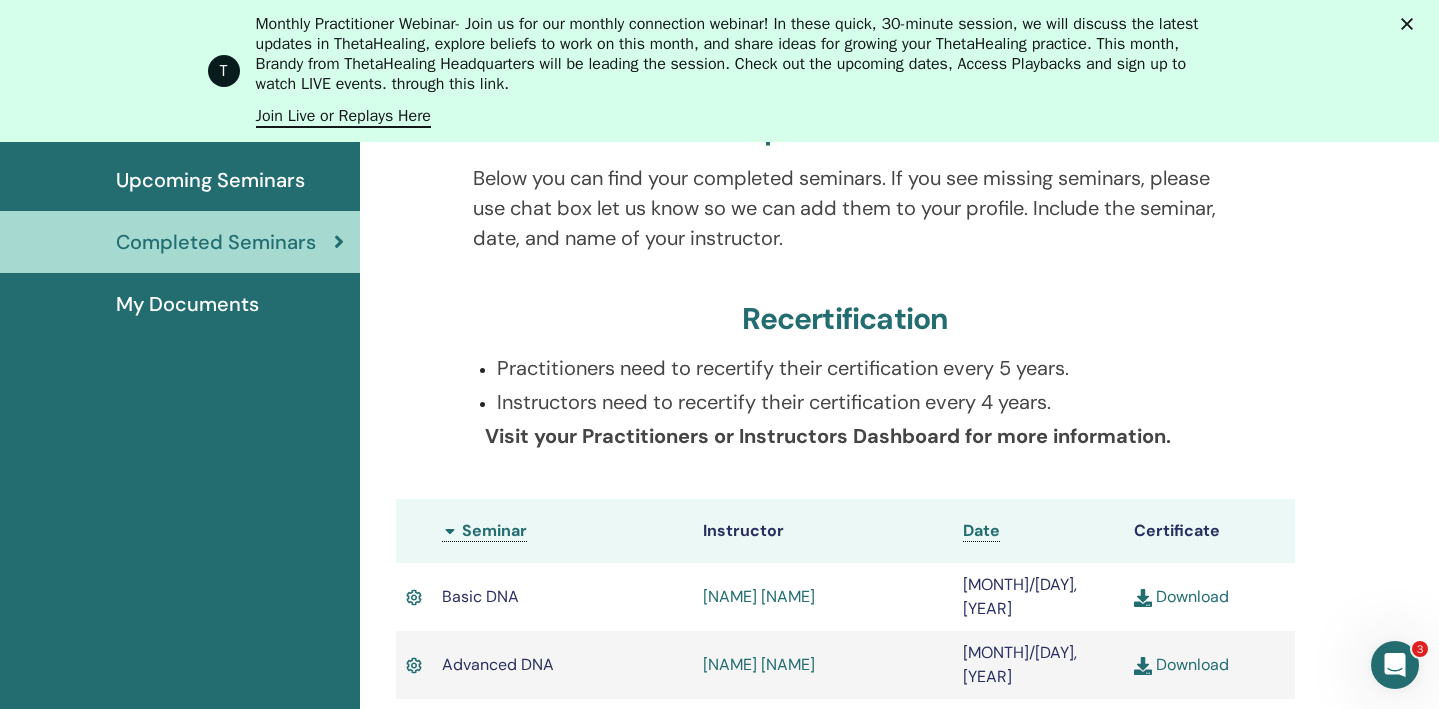 scroll, scrollTop: 328, scrollLeft: 0, axis: vertical 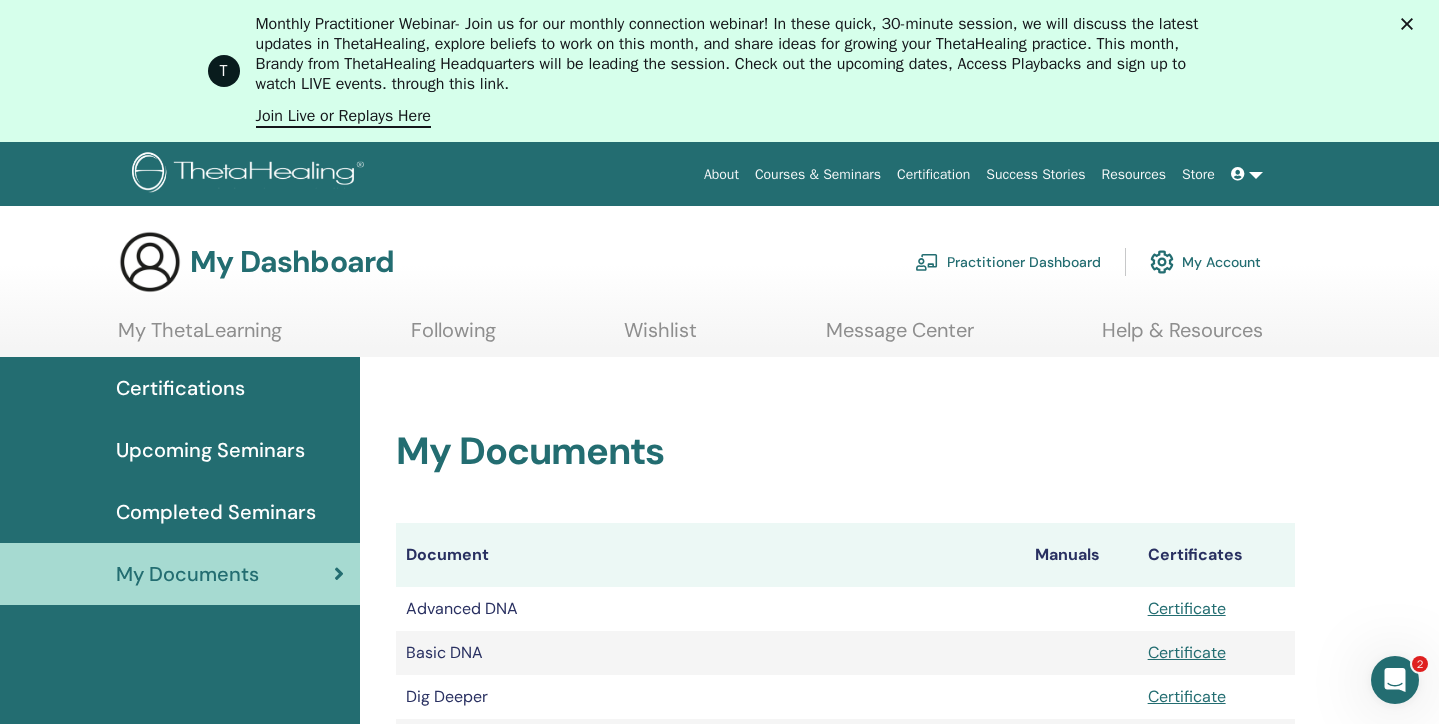 click on "Upcoming Seminars" at bounding box center [210, 450] 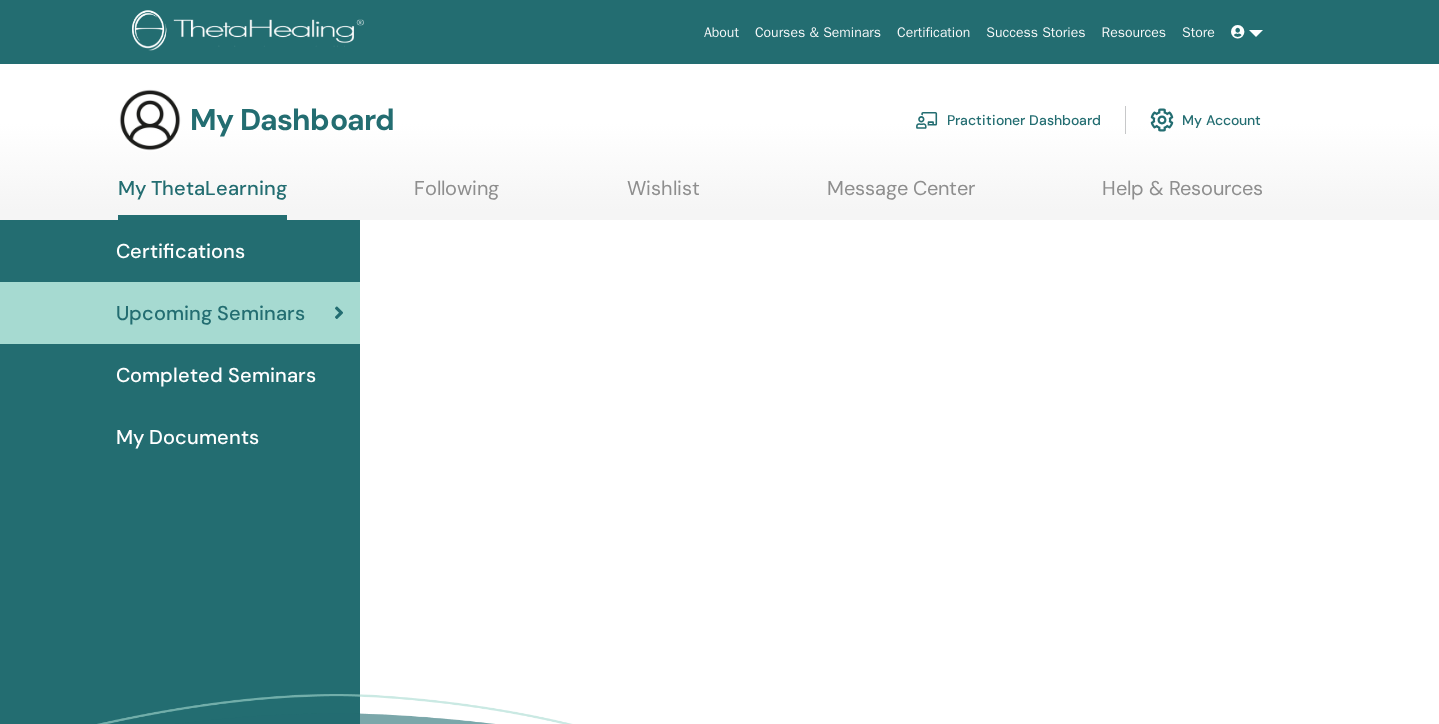 scroll, scrollTop: 0, scrollLeft: 0, axis: both 